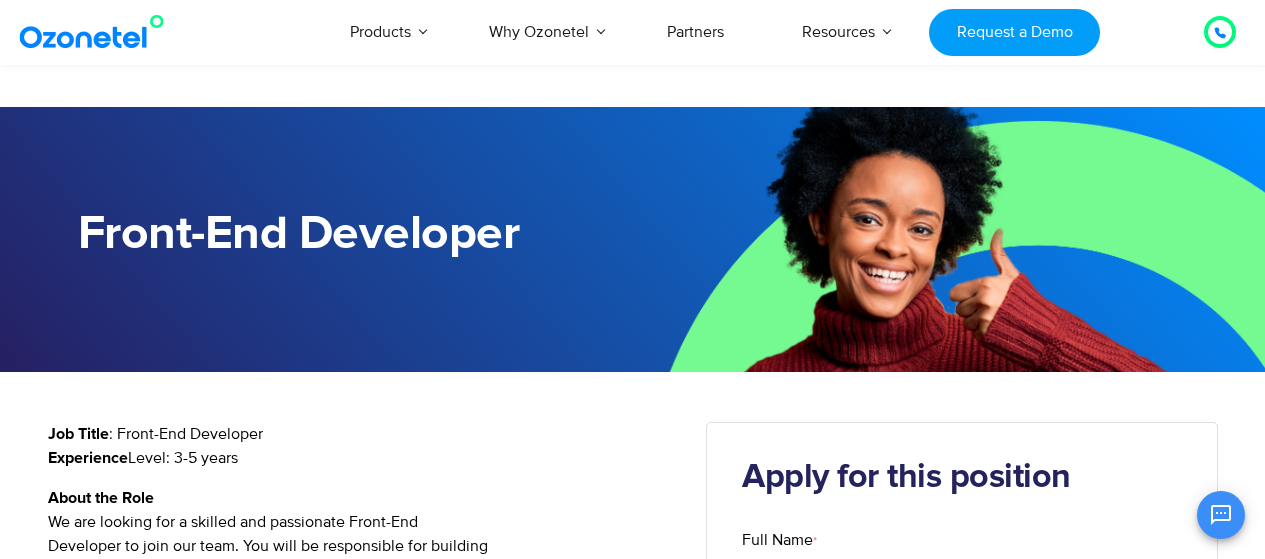 scroll, scrollTop: 350, scrollLeft: 0, axis: vertical 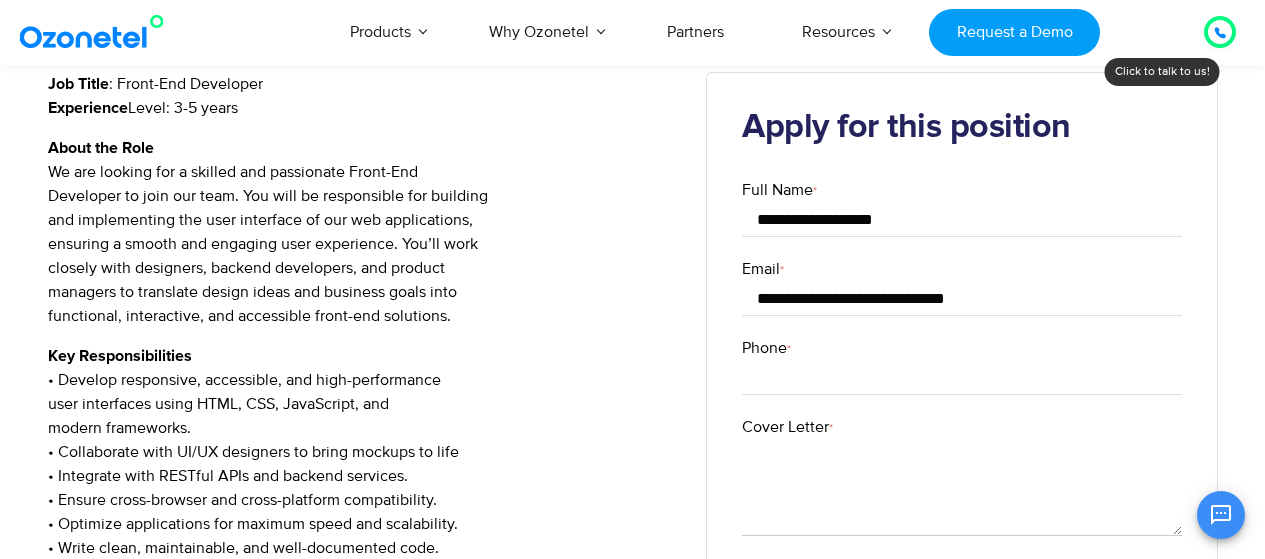 type on "**********" 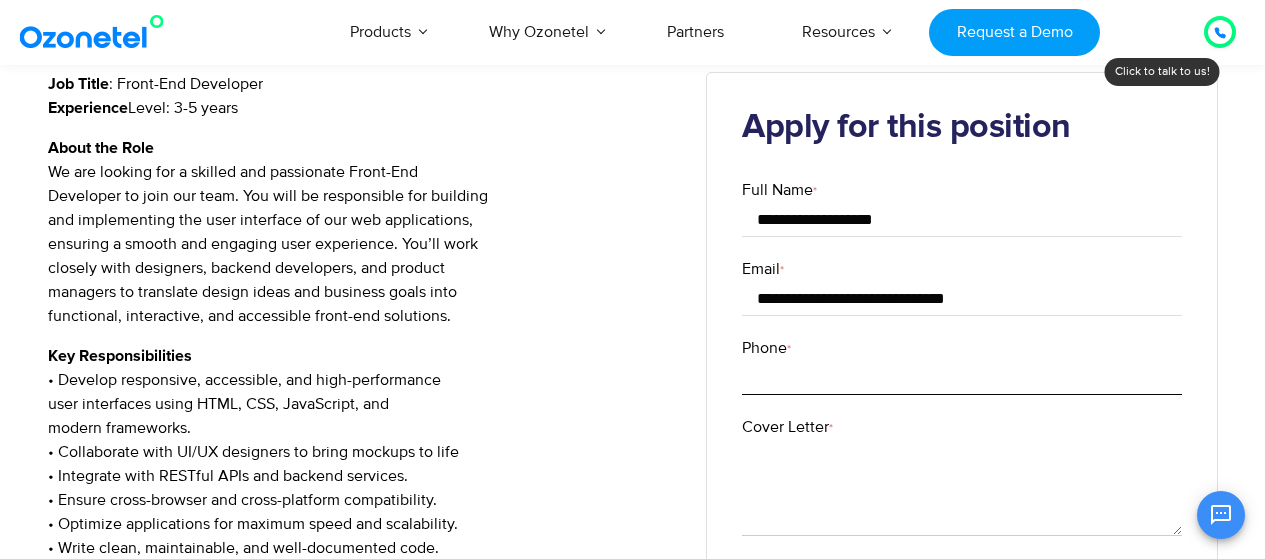 click on "Phone  *" at bounding box center (962, 377) 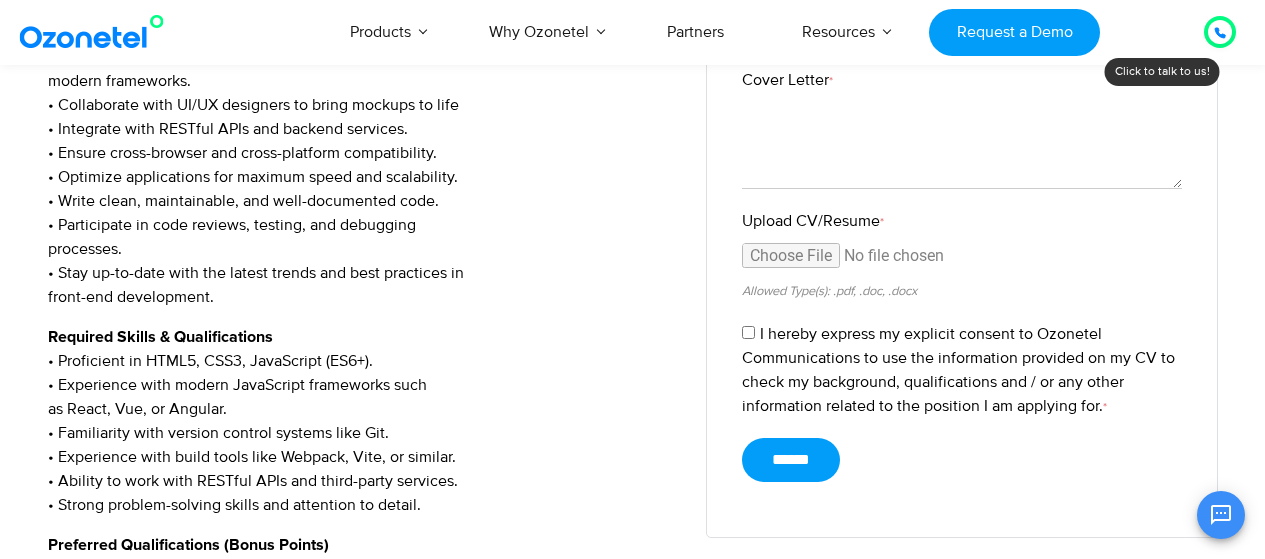 scroll, scrollTop: 700, scrollLeft: 0, axis: vertical 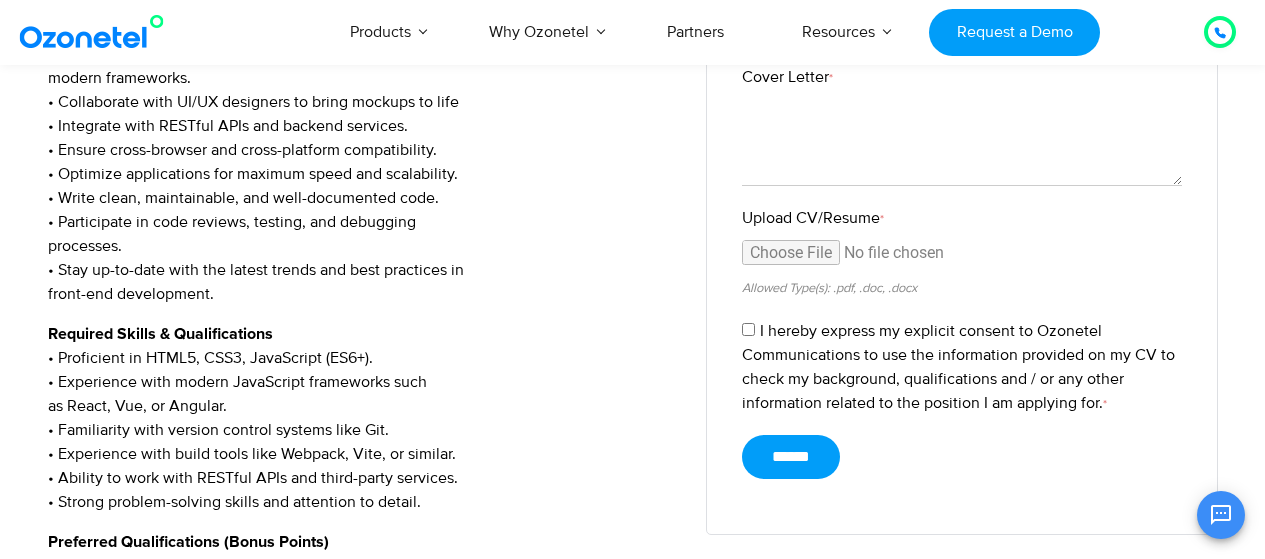 type on "**********" 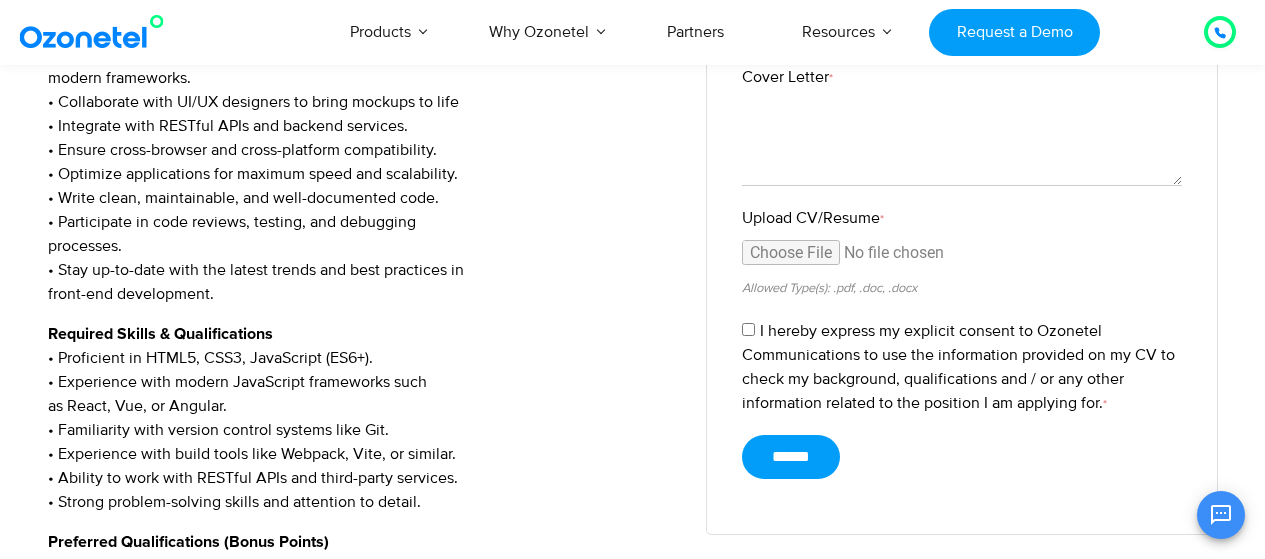 type on "**********" 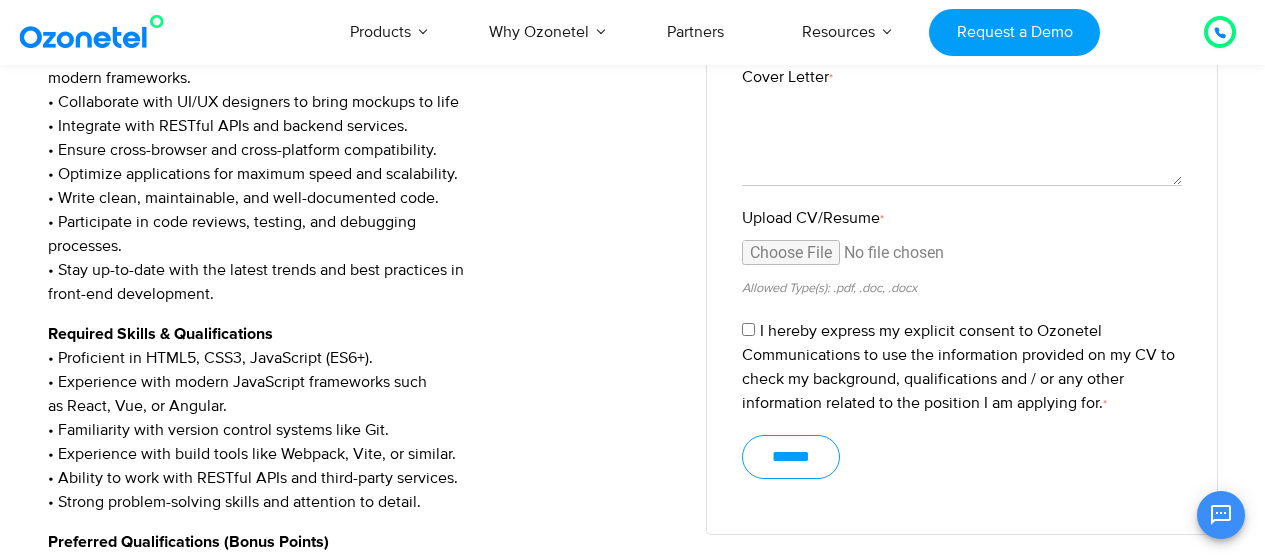click on "******" at bounding box center [791, 457] 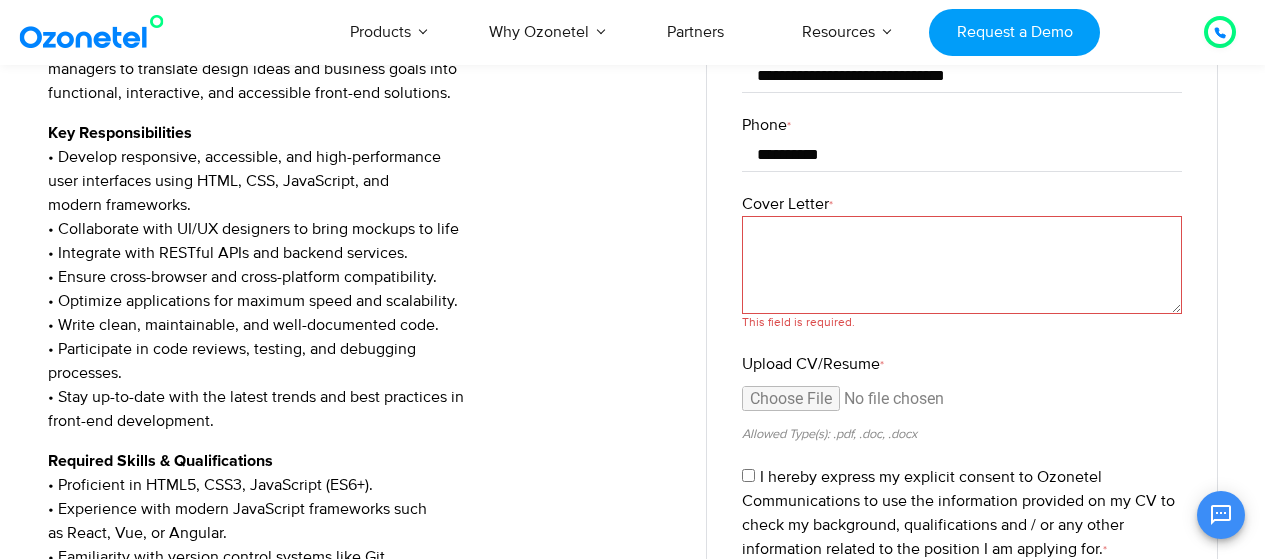 scroll, scrollTop: 516, scrollLeft: 0, axis: vertical 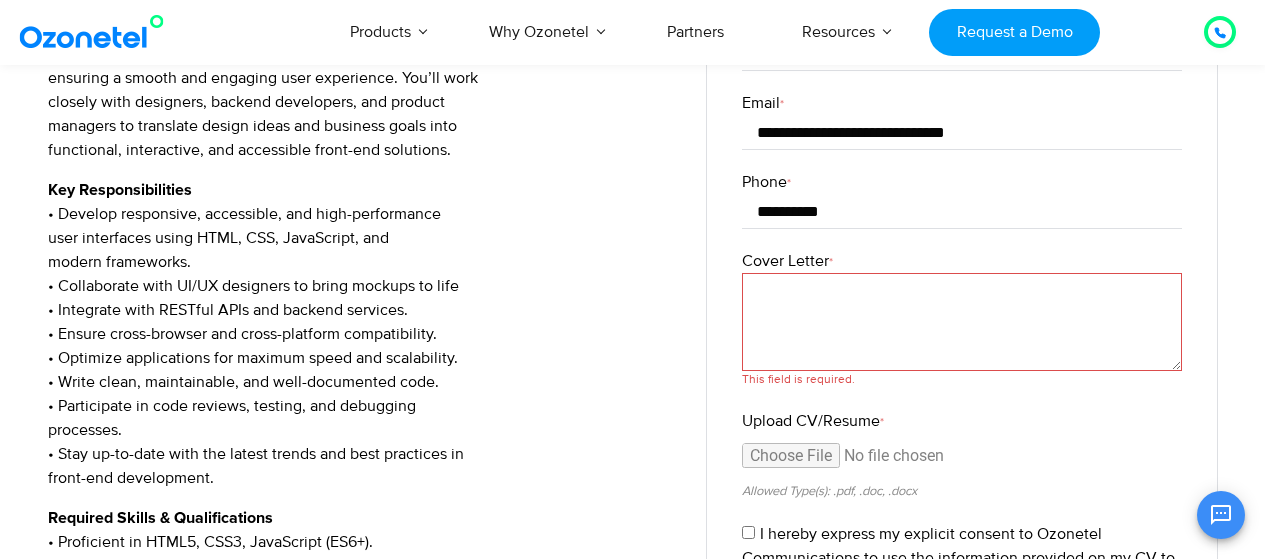 click on "Cover Letter  *" at bounding box center (962, 322) 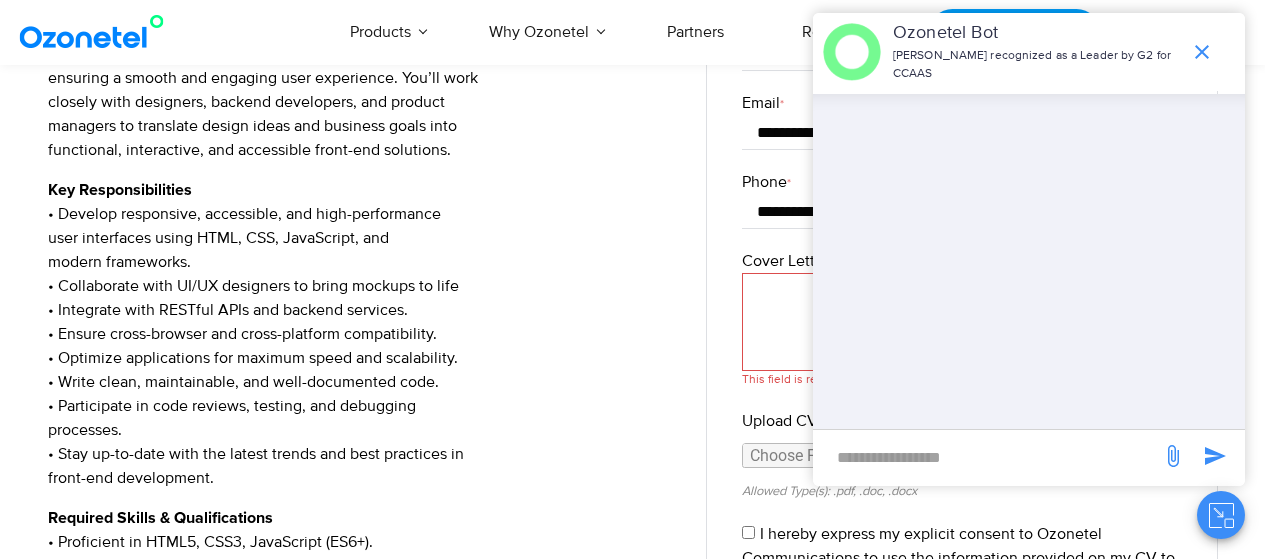 click on "Cover Letter  *" at bounding box center [962, 322] 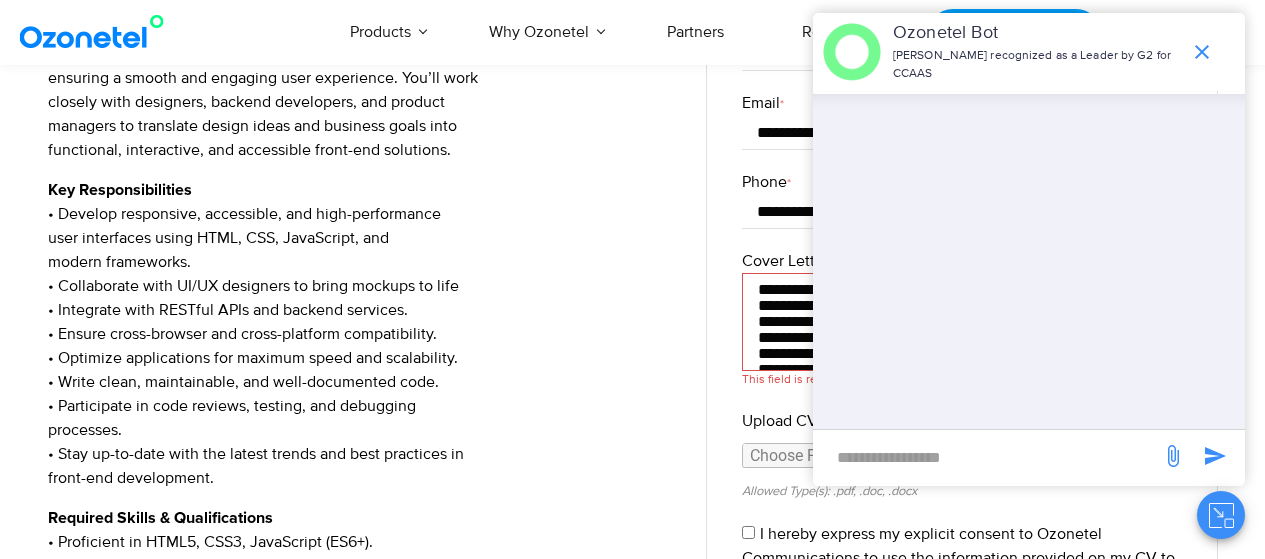 scroll, scrollTop: 25, scrollLeft: 0, axis: vertical 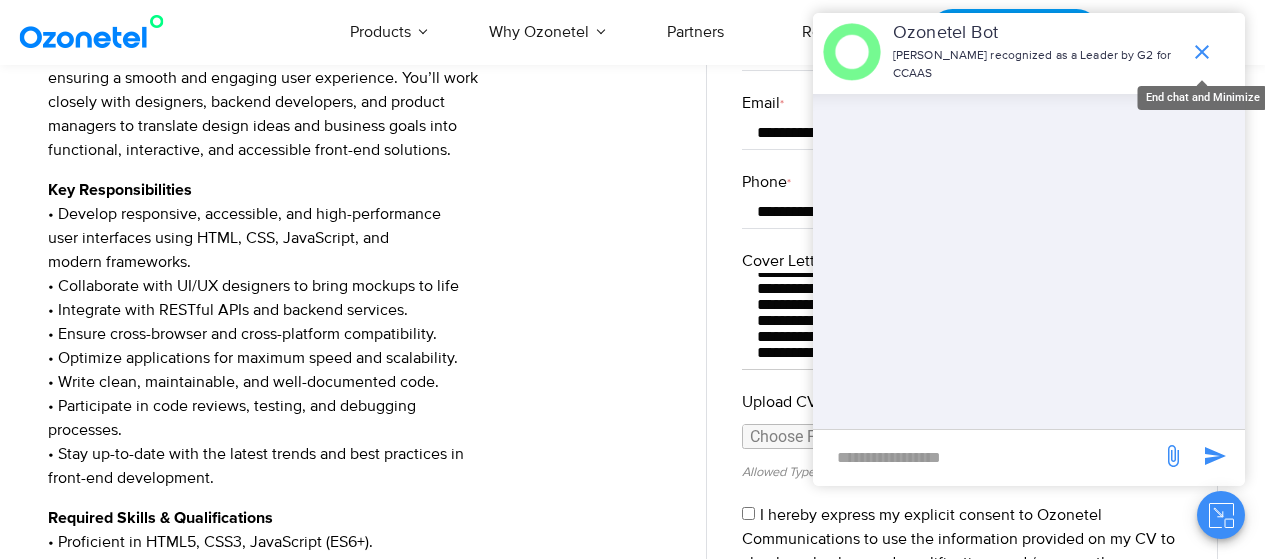 click 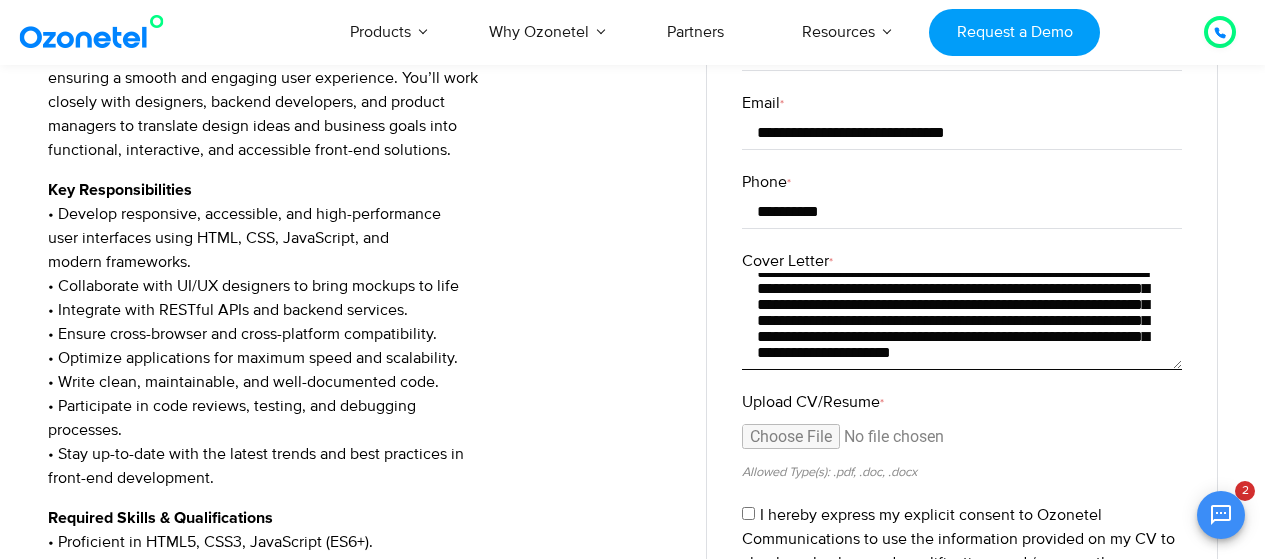scroll, scrollTop: 0, scrollLeft: 0, axis: both 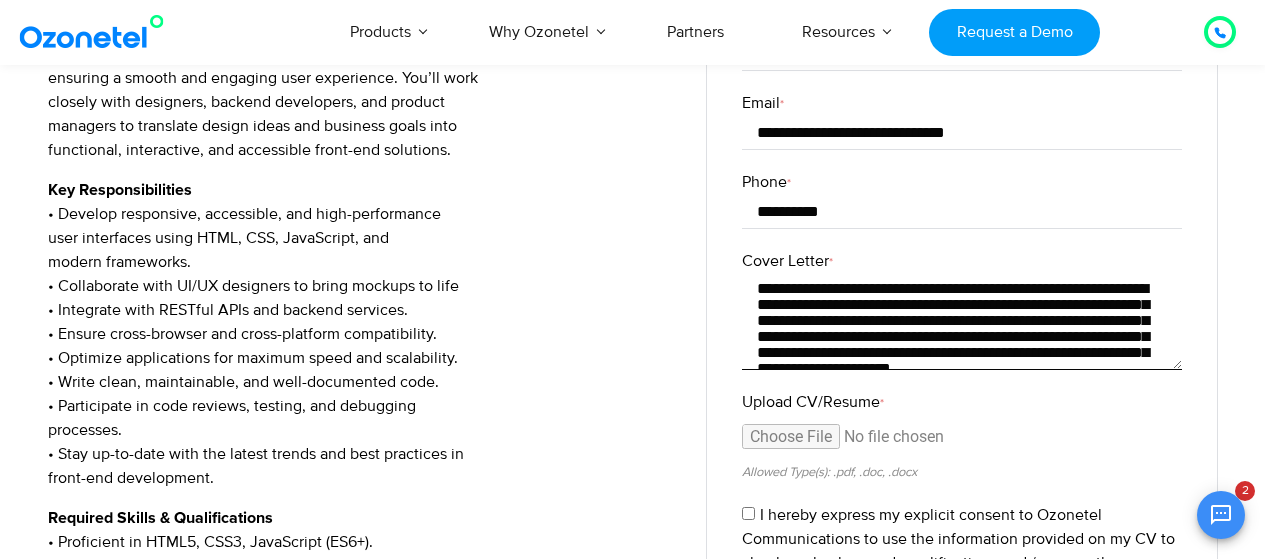 drag, startPoint x: 879, startPoint y: 285, endPoint x: 736, endPoint y: 307, distance: 144.6824 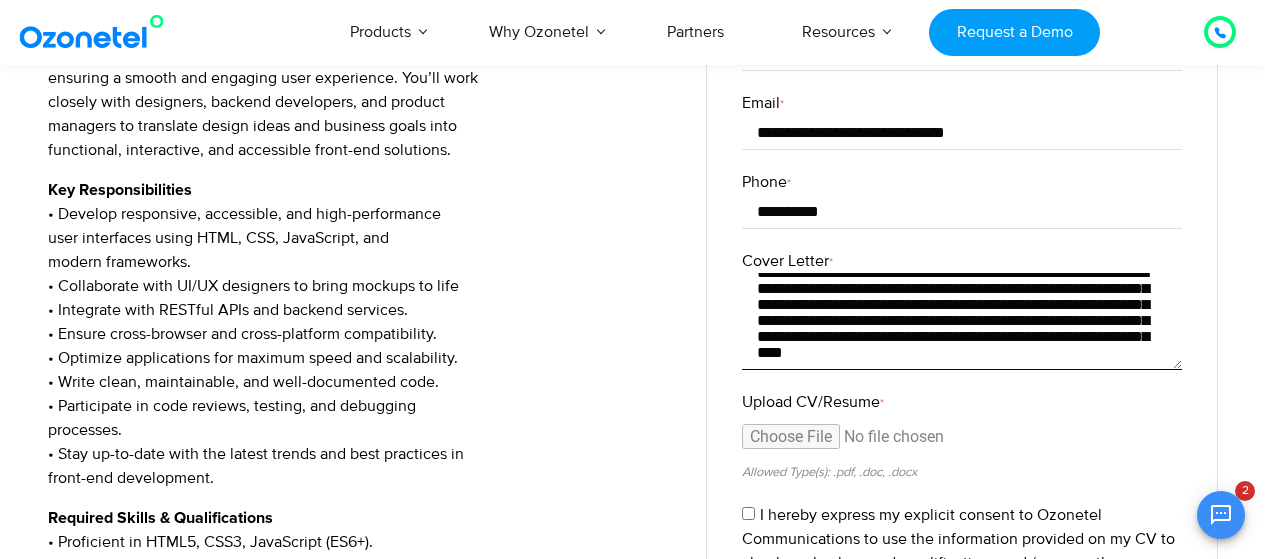 scroll, scrollTop: 32, scrollLeft: 0, axis: vertical 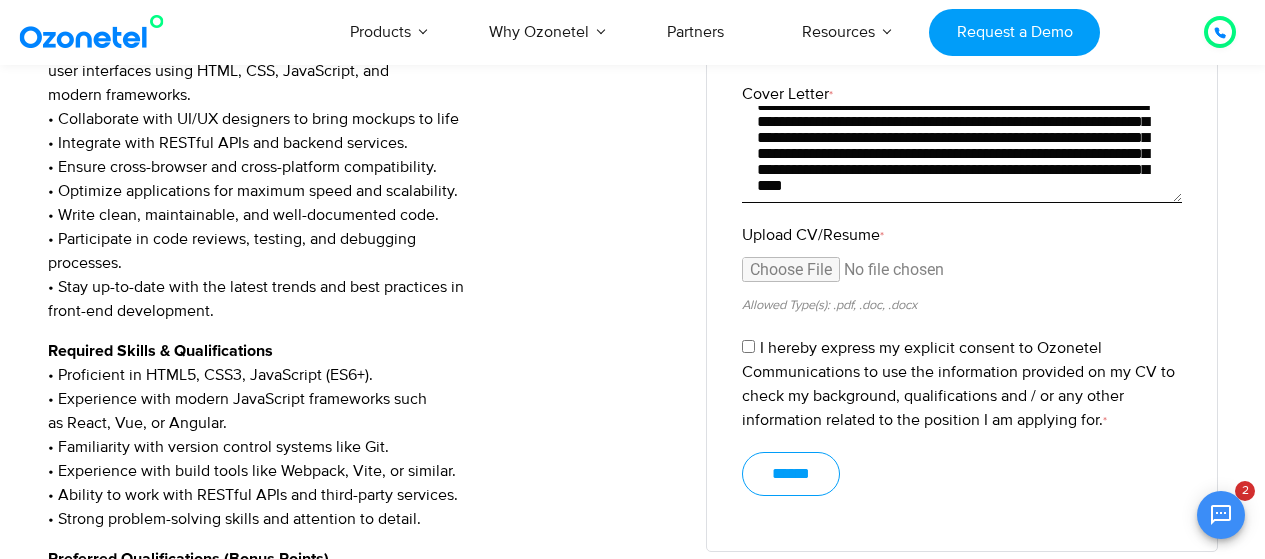 type on "**********" 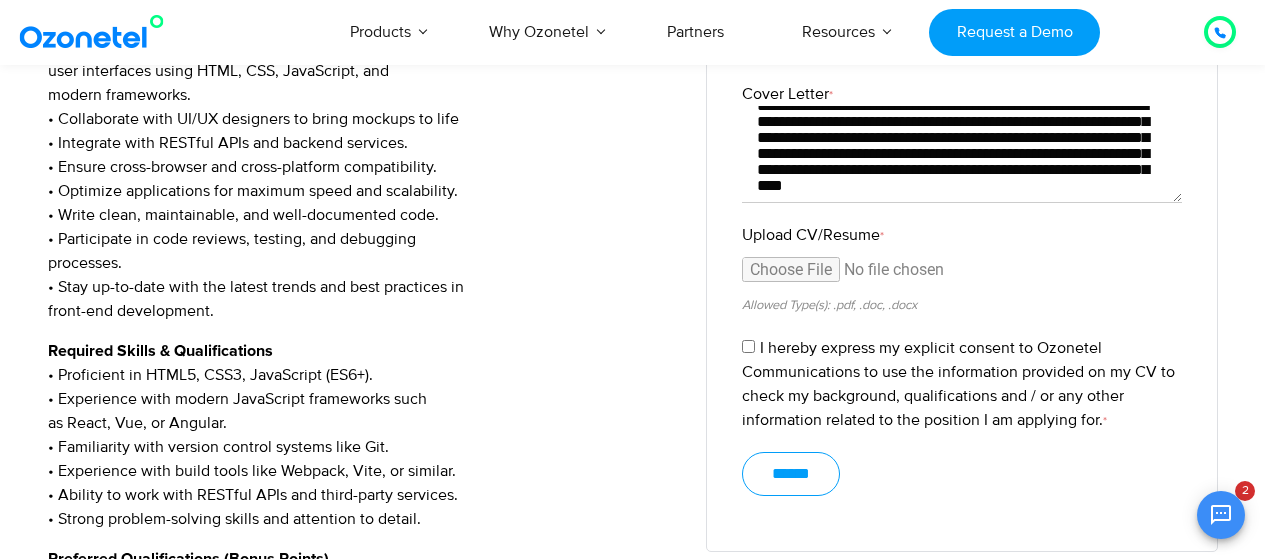 click on "******" at bounding box center [791, 474] 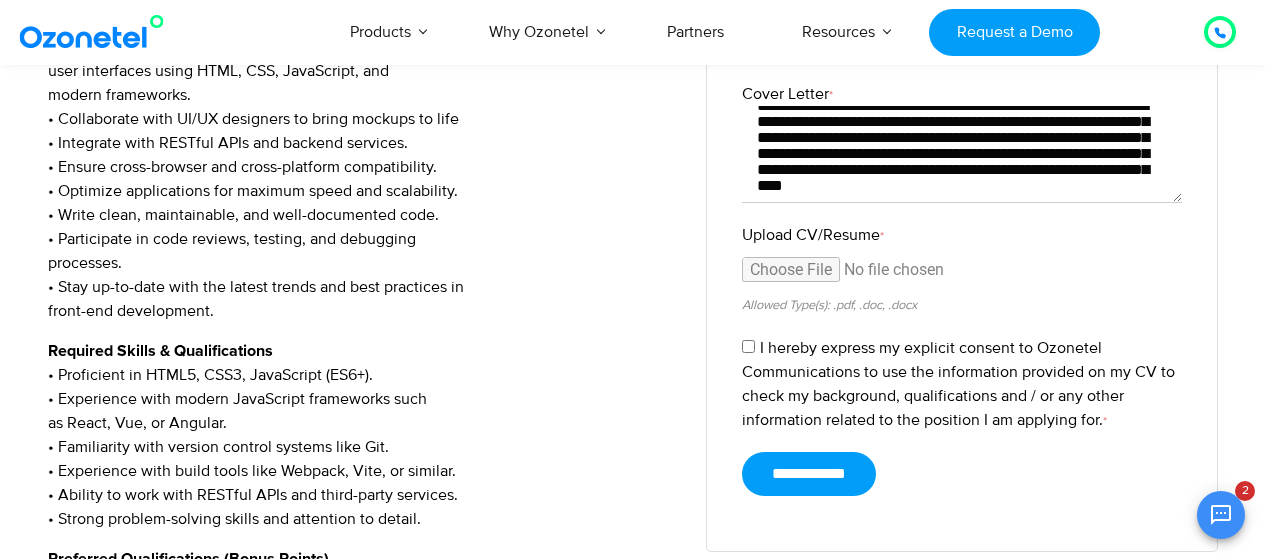 click 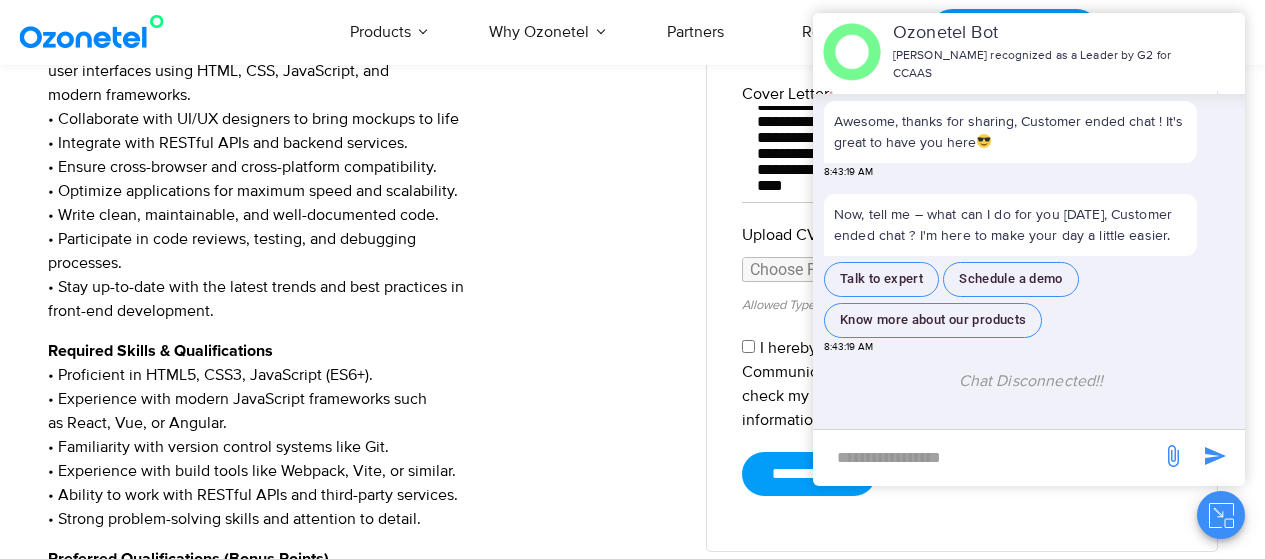type on "******" 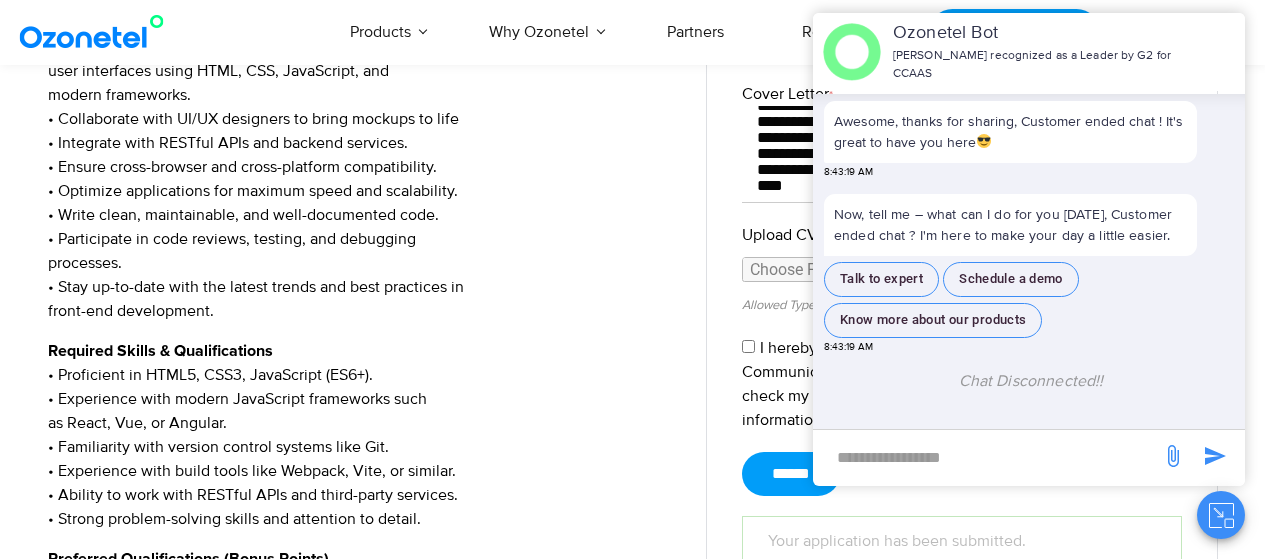 scroll, scrollTop: 0, scrollLeft: 0, axis: both 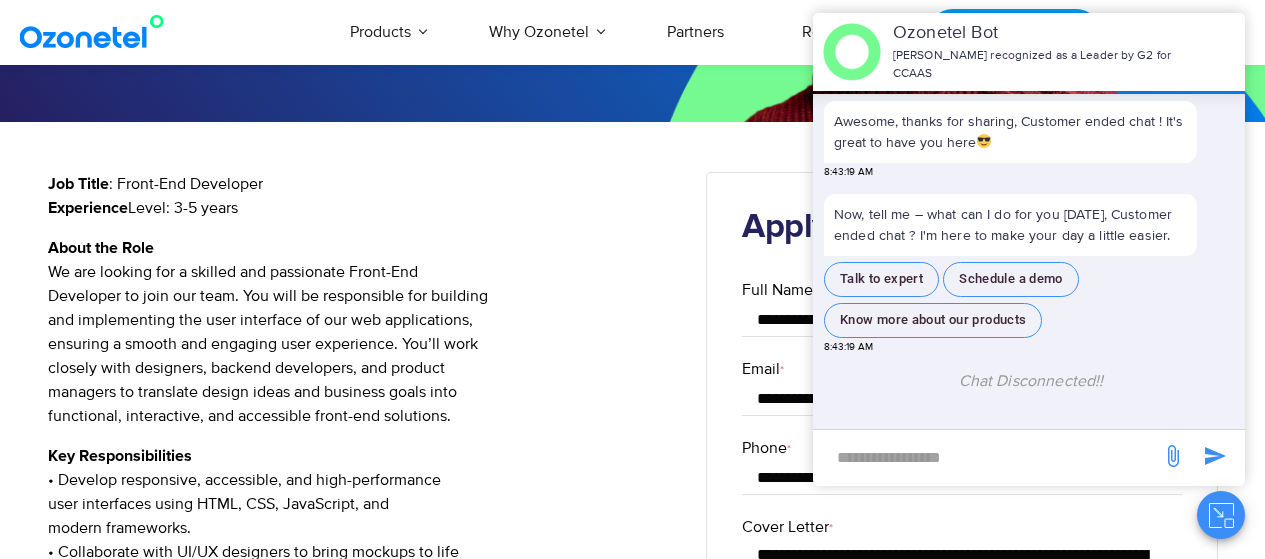 drag, startPoint x: 467, startPoint y: 159, endPoint x: 45, endPoint y: -77, distance: 483.50803 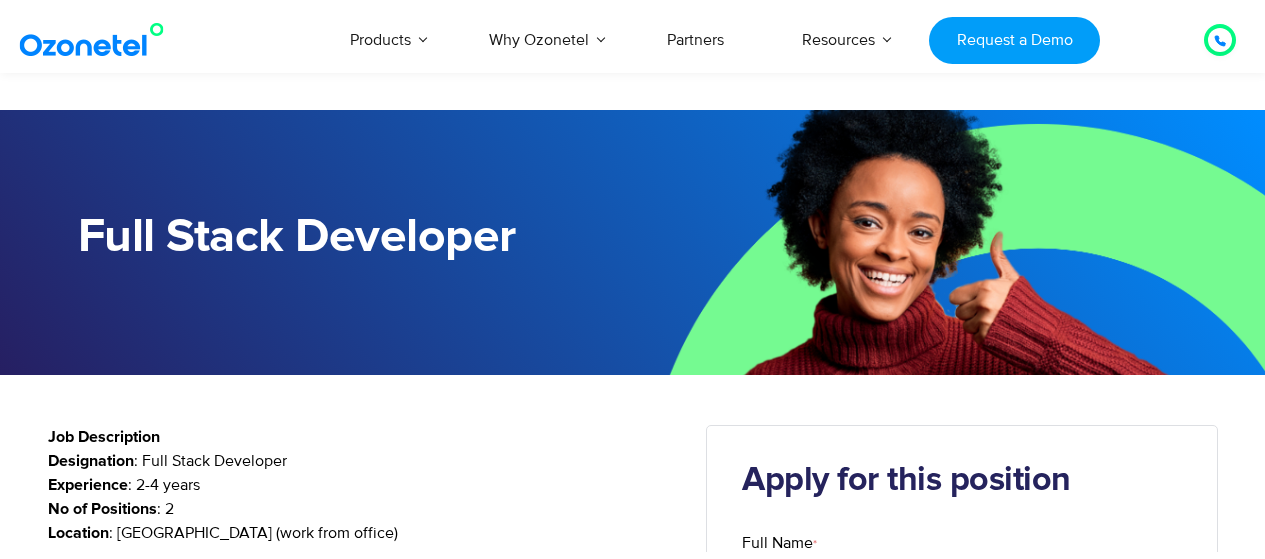 scroll, scrollTop: 233, scrollLeft: 0, axis: vertical 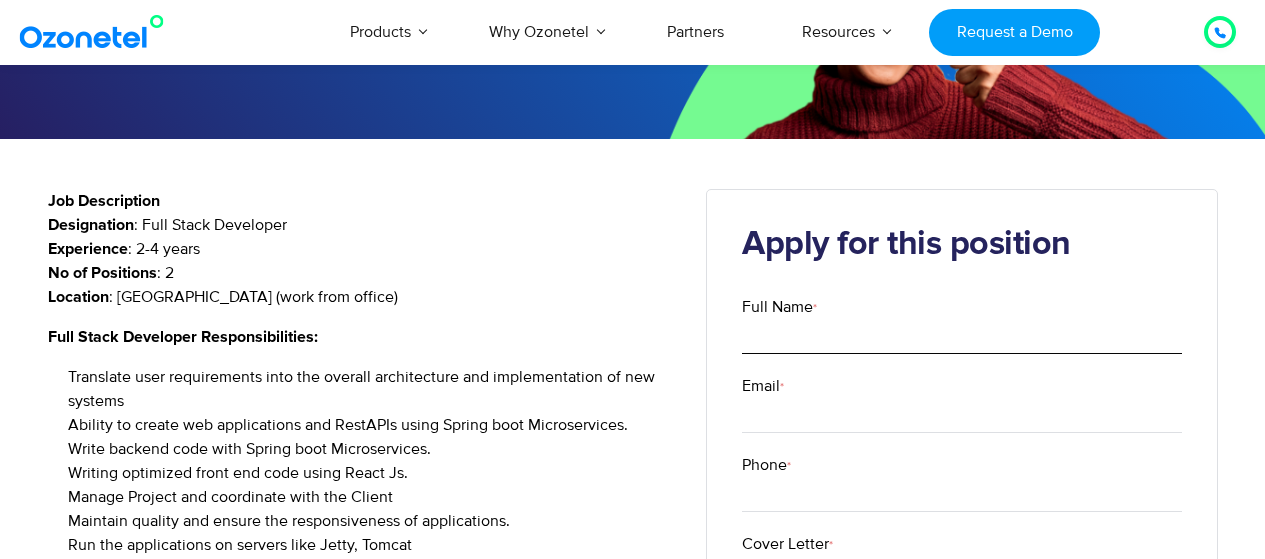 click on "Full Name  *" at bounding box center (962, 336) 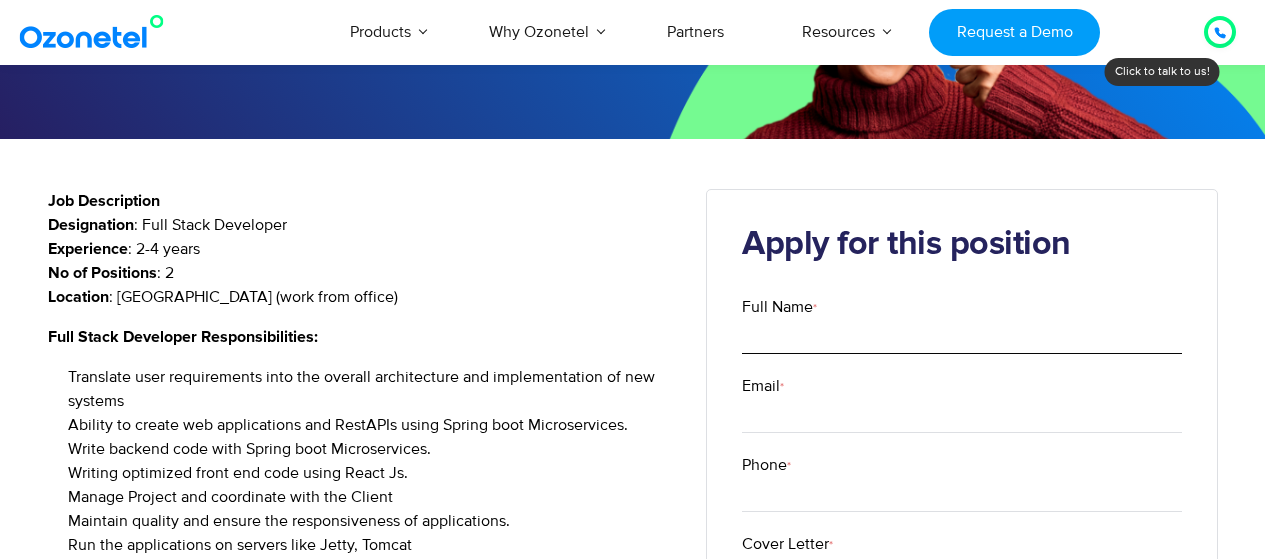 type on "**********" 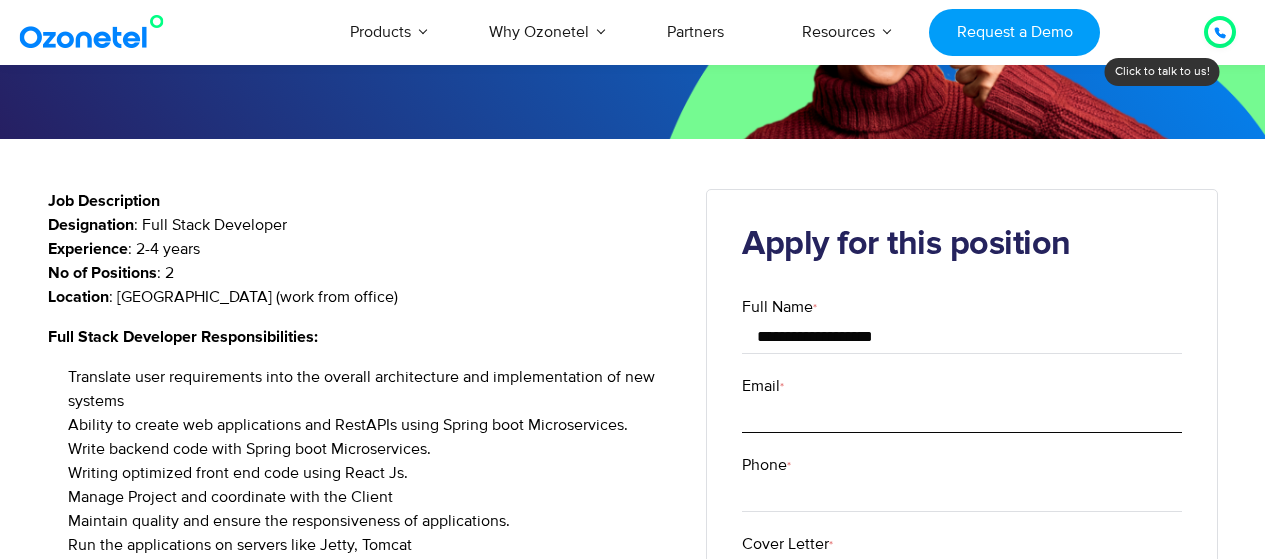 click on "Email  *" at bounding box center (962, 415) 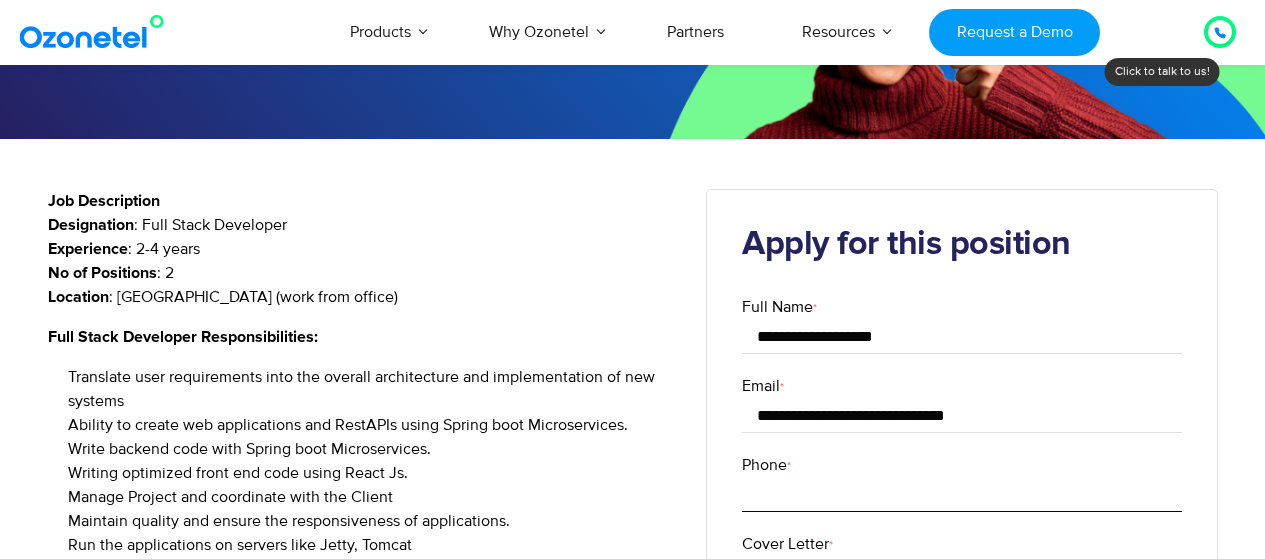 click on "Phone  *" at bounding box center (962, 494) 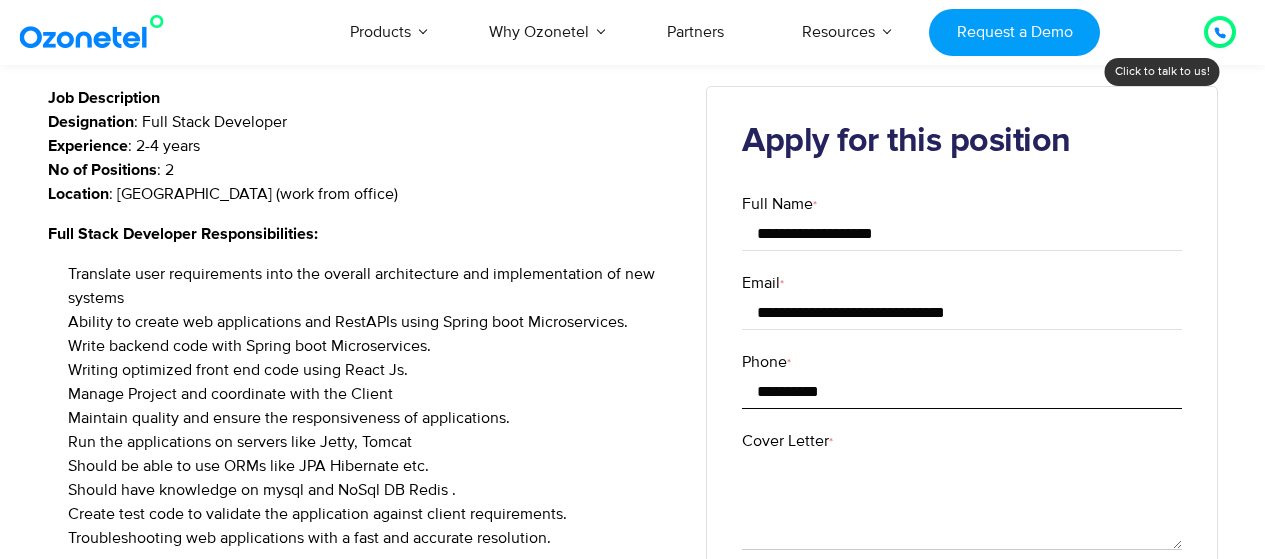 scroll, scrollTop: 416, scrollLeft: 0, axis: vertical 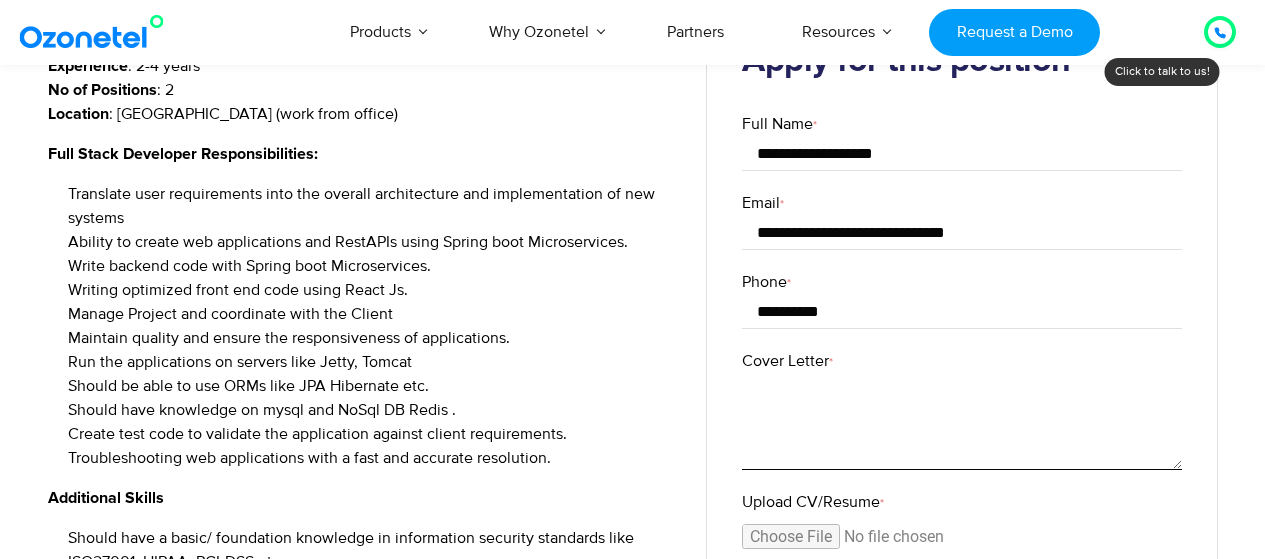 click on "Cover Letter  *" at bounding box center [962, 421] 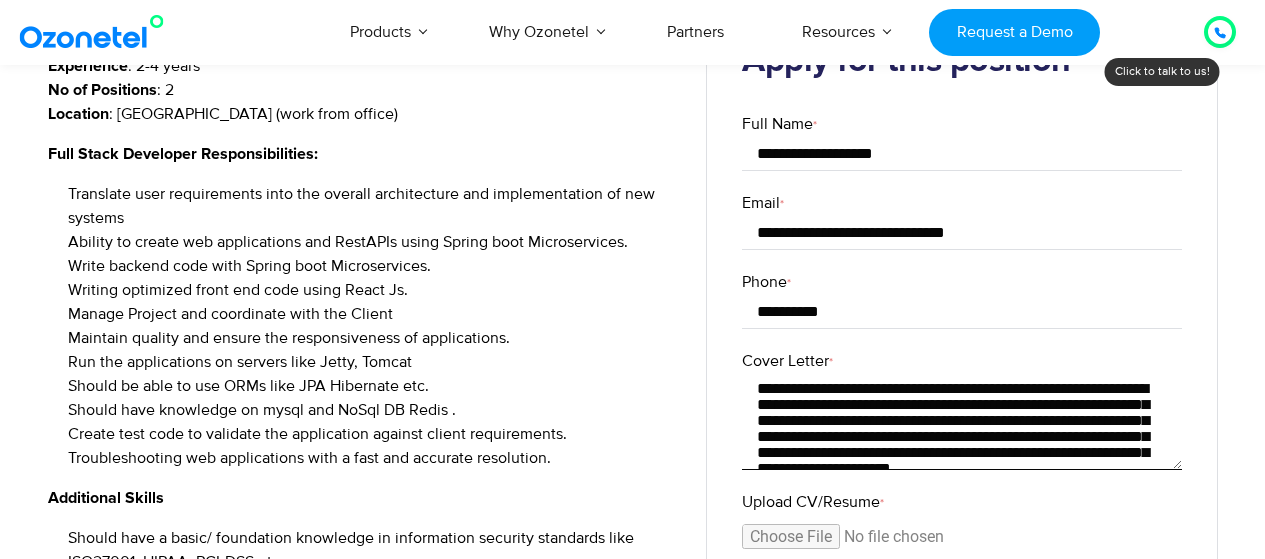 scroll, scrollTop: 26, scrollLeft: 0, axis: vertical 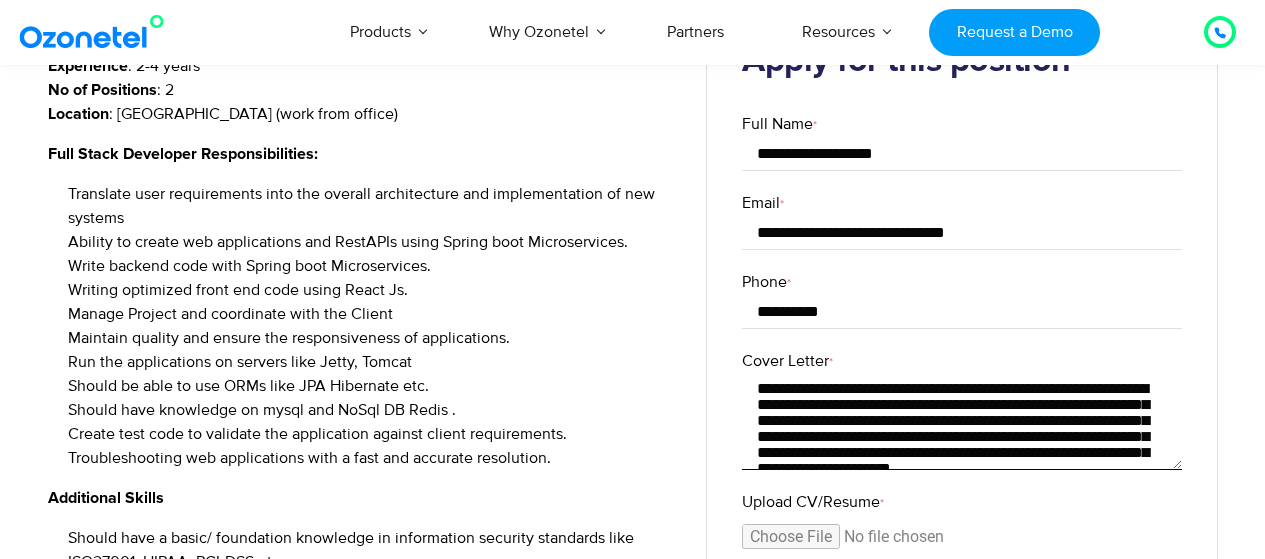 drag, startPoint x: 876, startPoint y: 379, endPoint x: 724, endPoint y: 414, distance: 155.97757 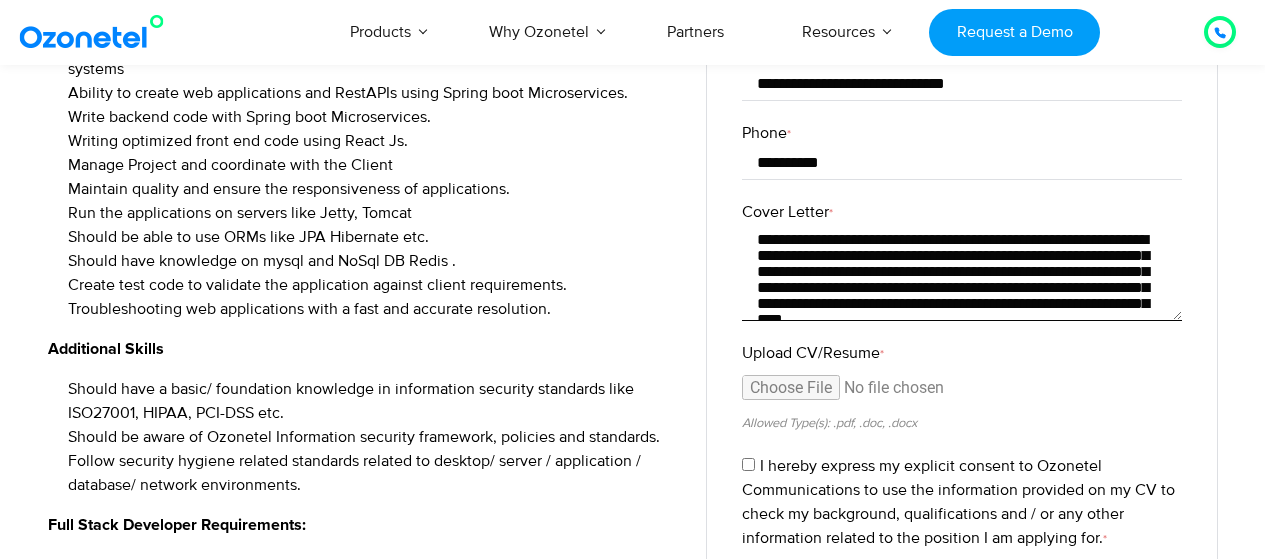 scroll, scrollTop: 566, scrollLeft: 0, axis: vertical 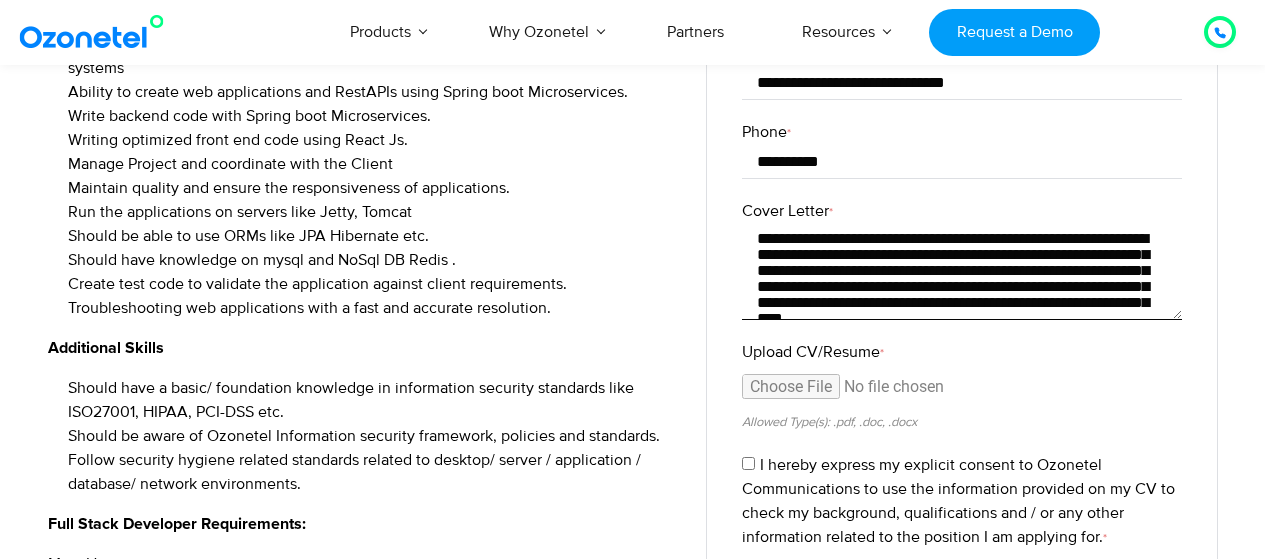 type on "**********" 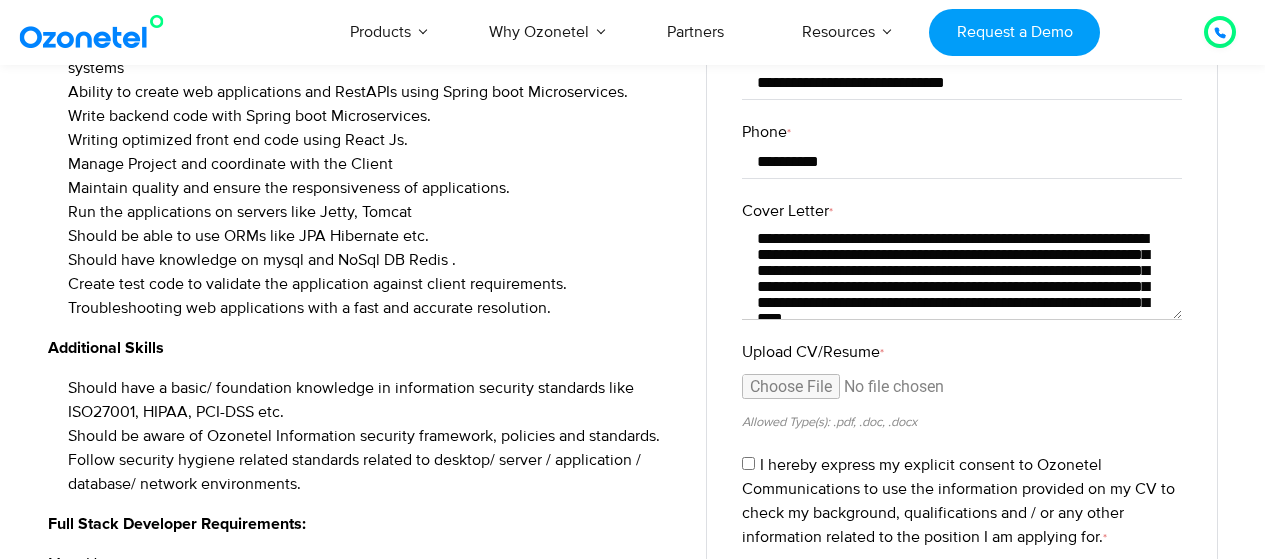 click on "Upload CV/Resume  *" at bounding box center (962, 391) 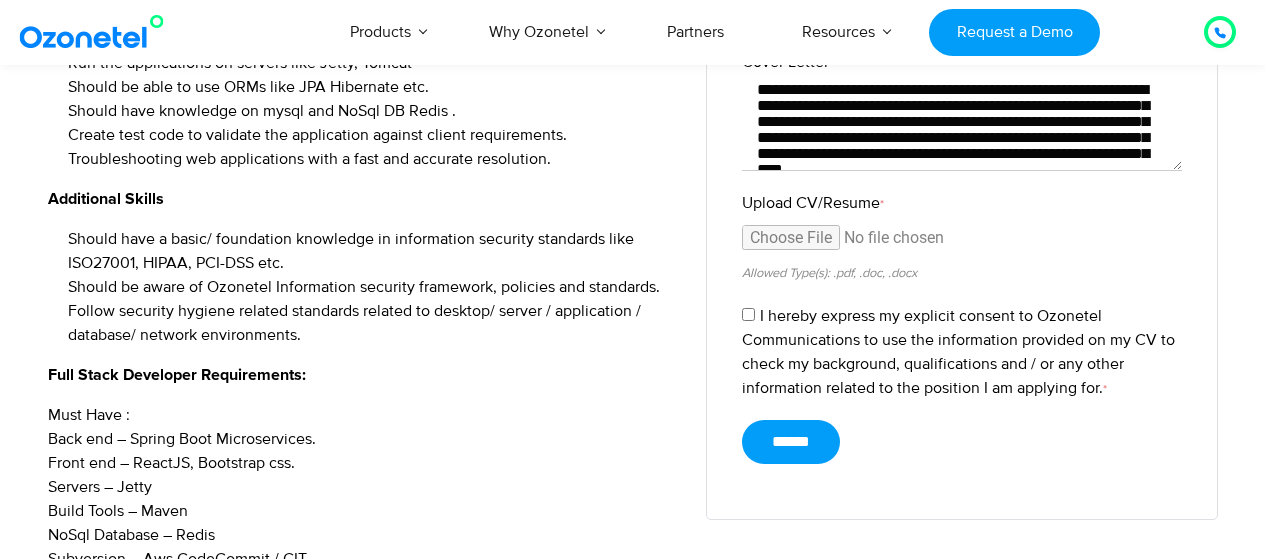 scroll, scrollTop: 716, scrollLeft: 0, axis: vertical 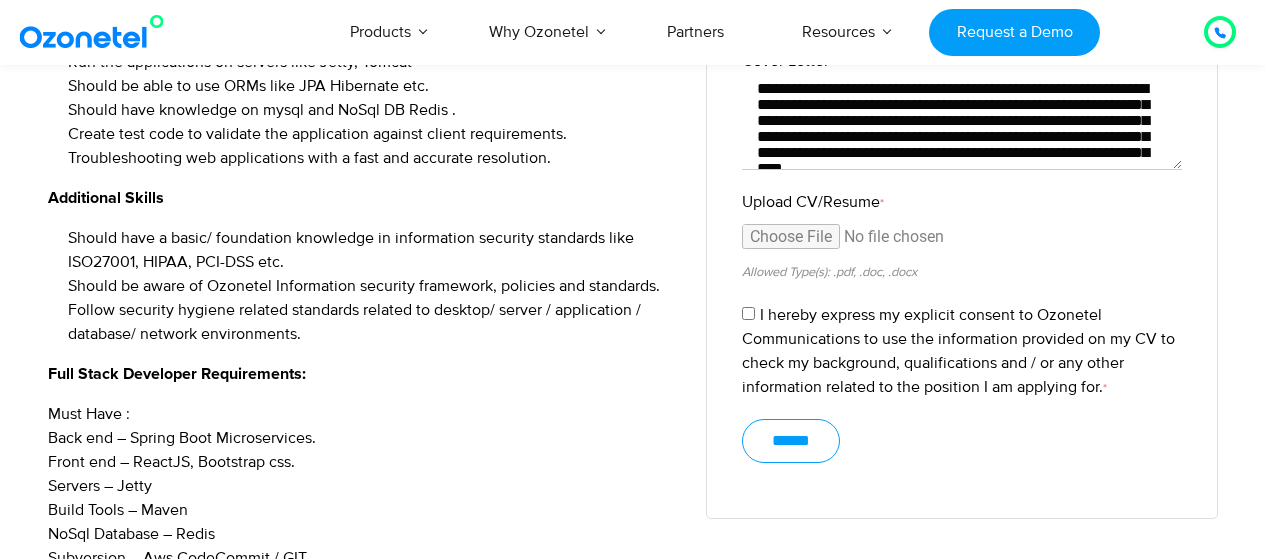 click on "******" at bounding box center [791, 441] 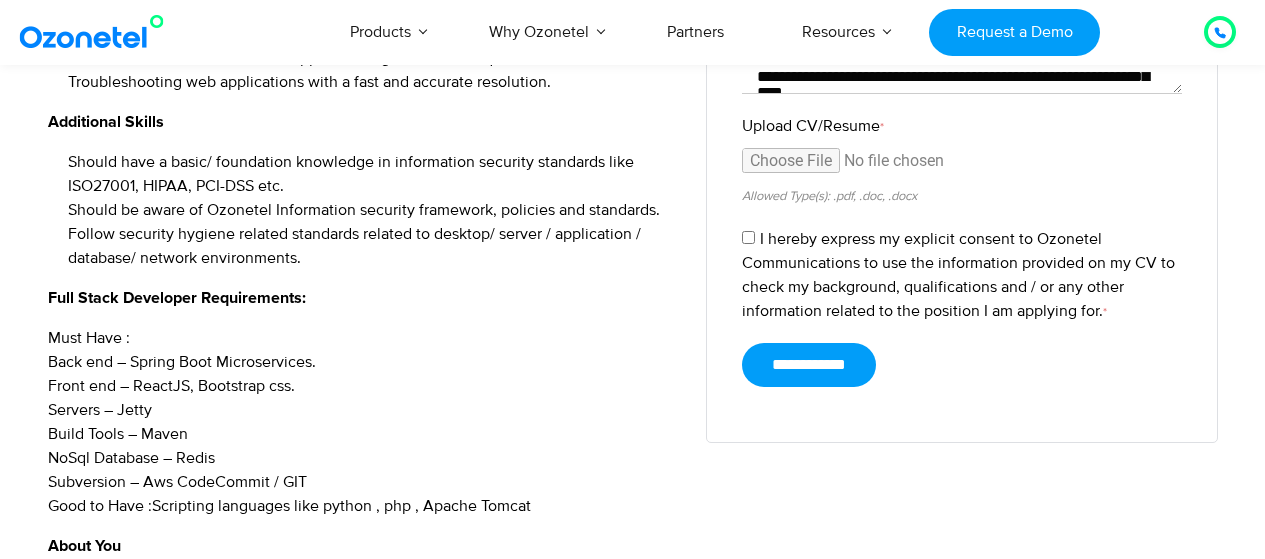 scroll, scrollTop: 800, scrollLeft: 0, axis: vertical 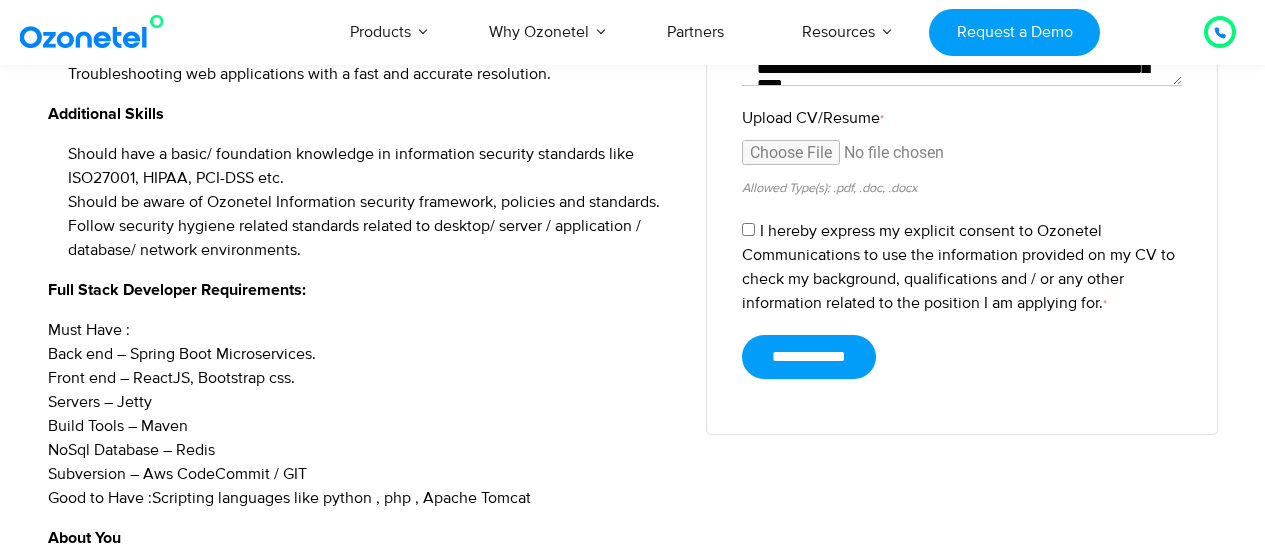 type on "******" 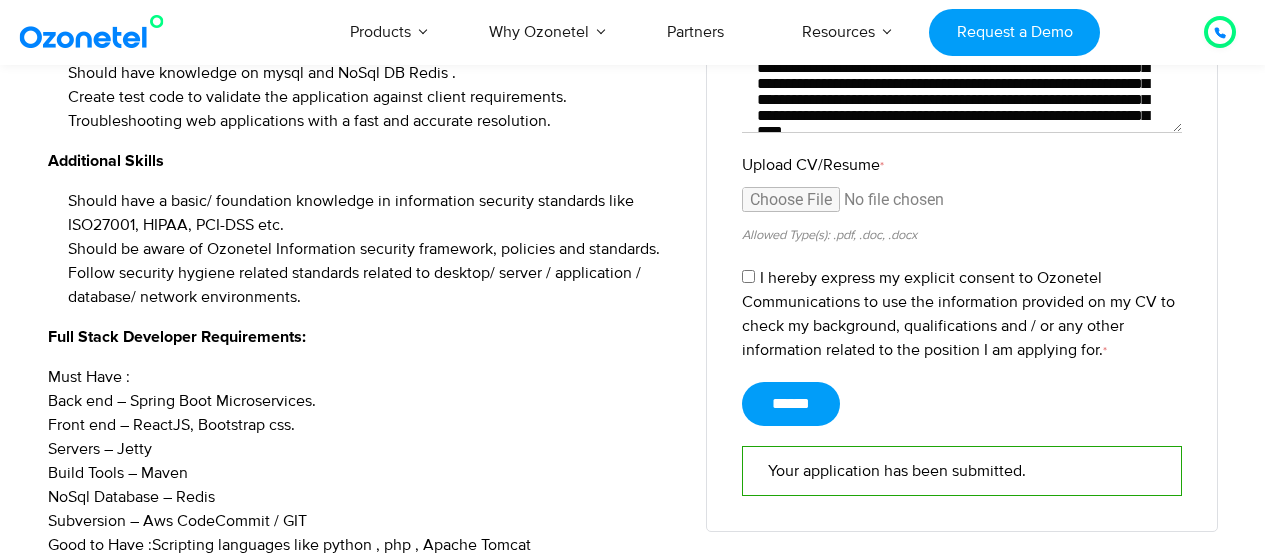 scroll, scrollTop: 733, scrollLeft: 0, axis: vertical 